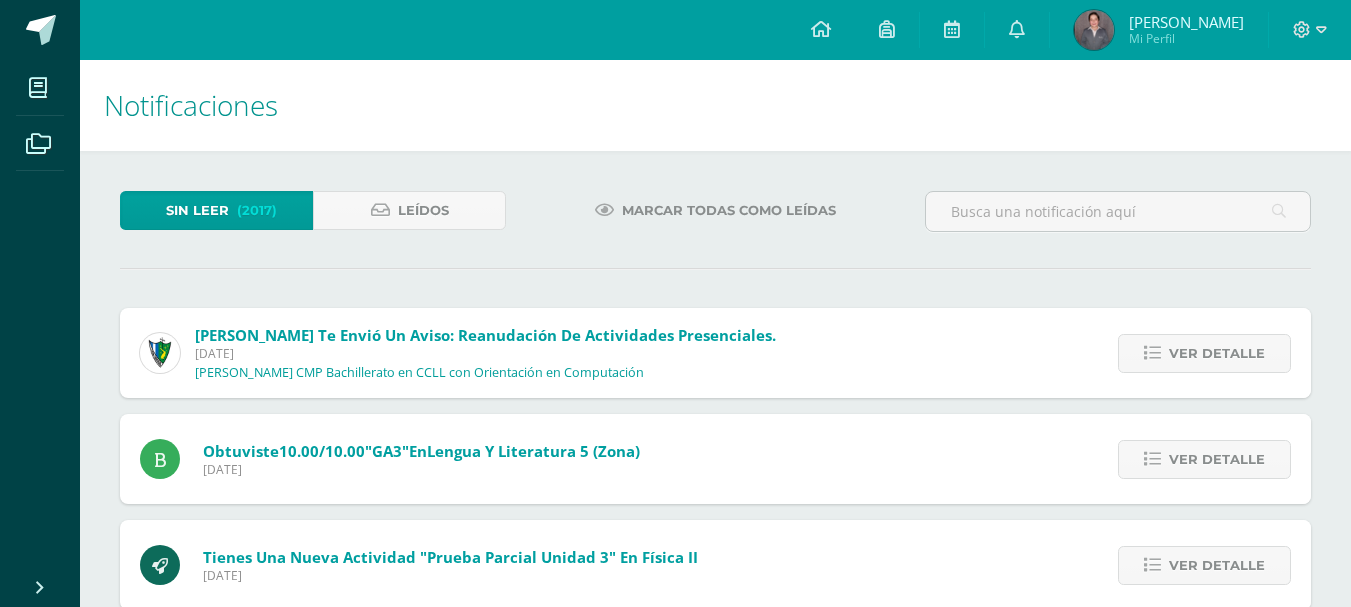 scroll, scrollTop: 1630, scrollLeft: 0, axis: vertical 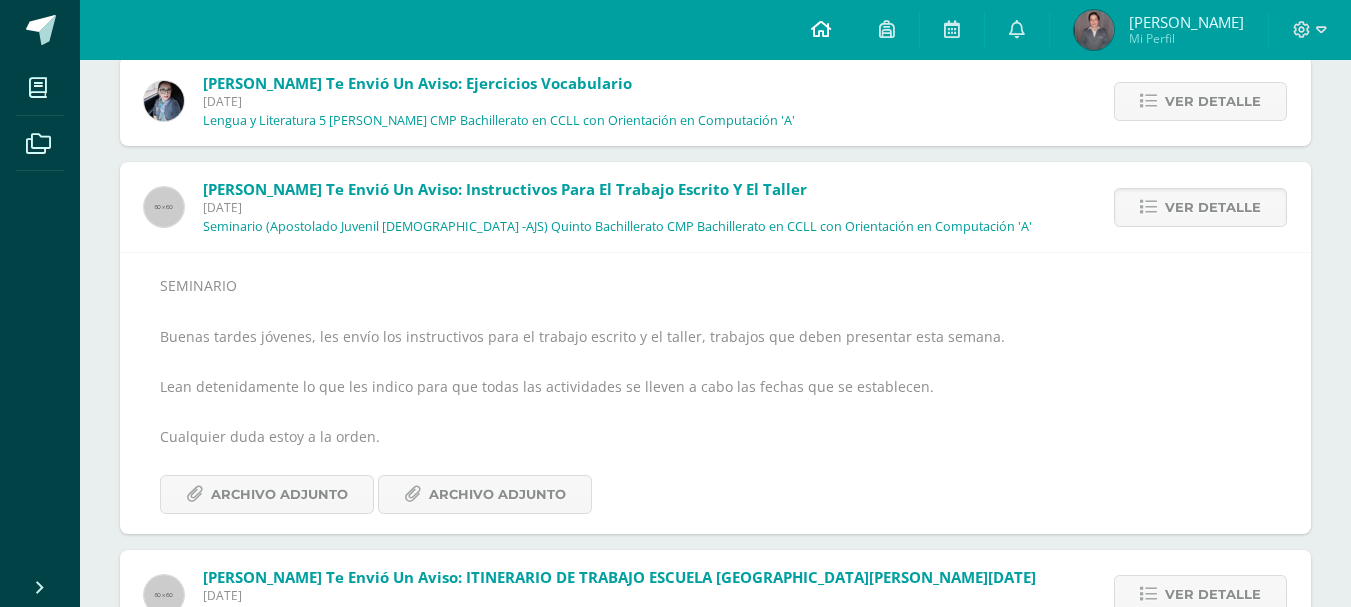 click at bounding box center [821, 30] 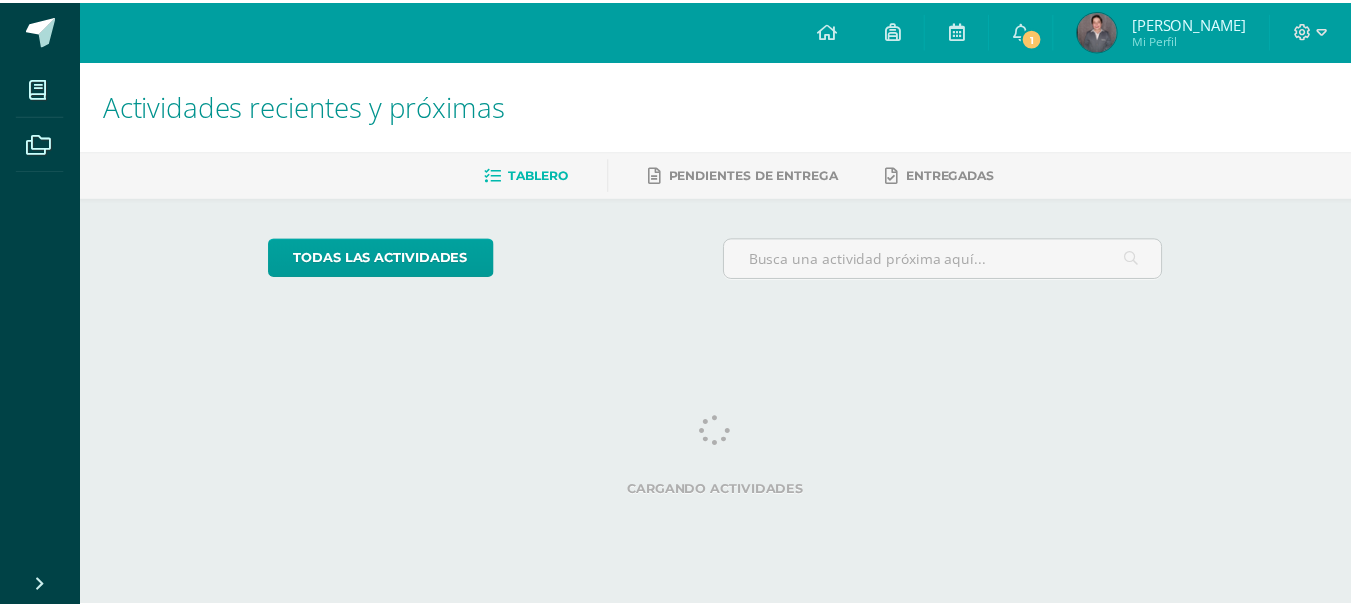 scroll, scrollTop: 0, scrollLeft: 0, axis: both 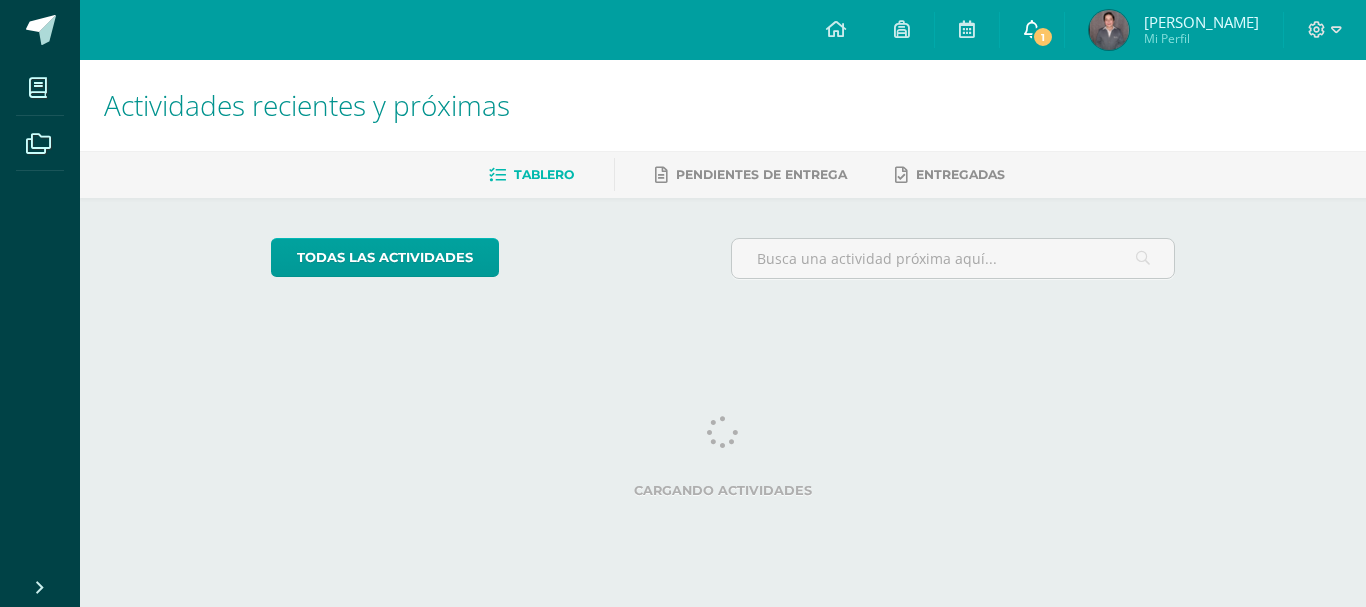 click on "Configuración
Cerrar sesión
[PERSON_NAME]
Mi Perfil 1 1 Avisos
2017
avisos sin leer
Avisos Inglés Secundaria  te envió un aviso
[DATE]
[PERSON_NAME]  te envió un aviso
Reanudación de actividades presenciales.:
Estimados padres de familia y estudiantes, es un gusto saludarles.
Por este medio comparto el comunicado referente a la reanudación de actividades para el día de [DATE].
Saludos cordiales.
[DATE]
Obtuviste
10.00/10.00  "GA3"
en
Lengua y Literatura 5 Lengua y Literatura 5
| Zona
[DATE]
Tienes una nueva actividad:  Prueba parcial unidad 3 Física II" at bounding box center (723, 0) 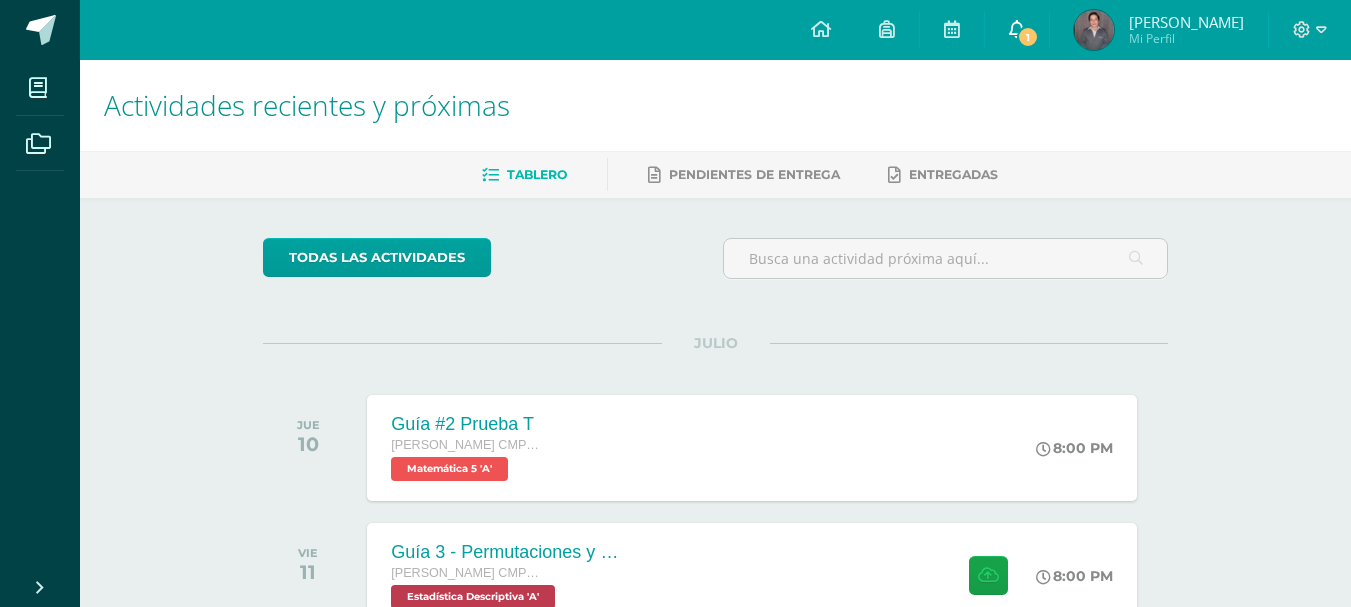 click on "1" at bounding box center [1017, 30] 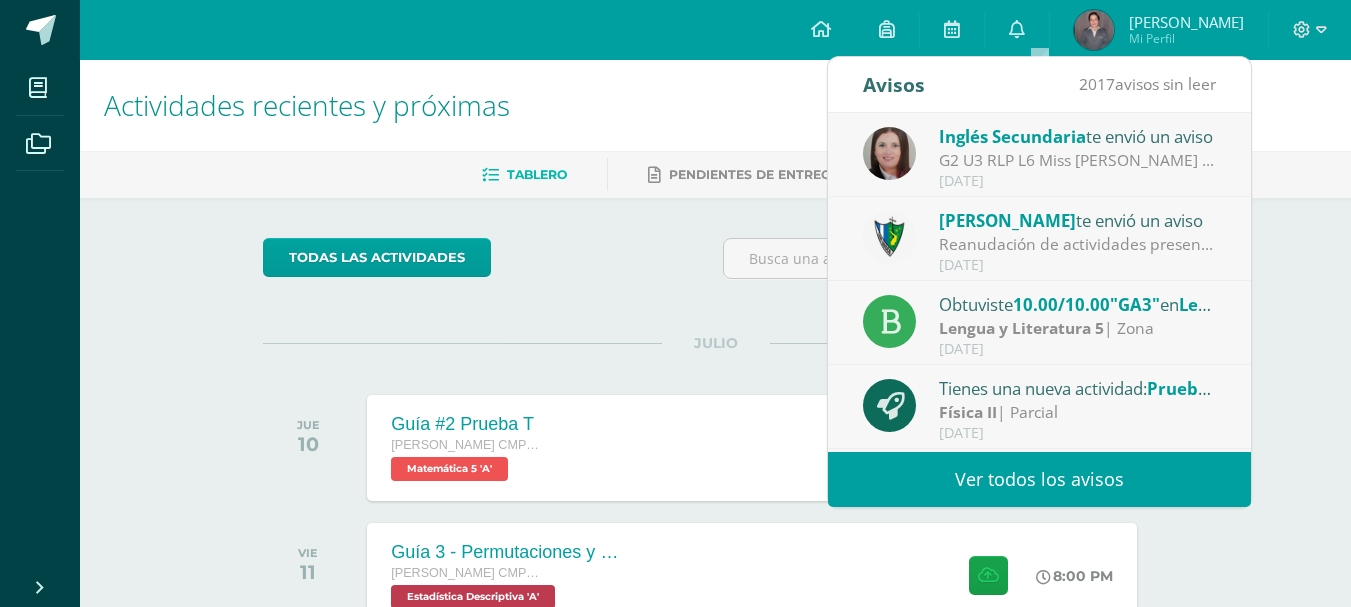 click on "Ver todos los avisos" at bounding box center [1039, 479] 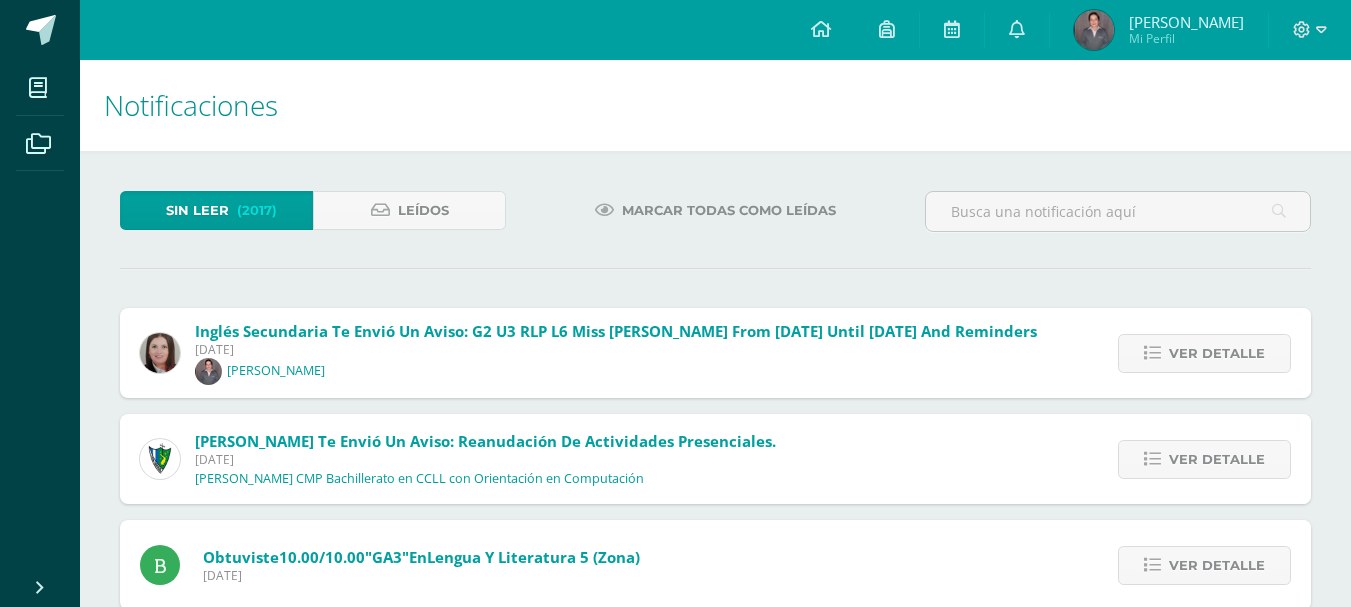 scroll, scrollTop: 0, scrollLeft: 0, axis: both 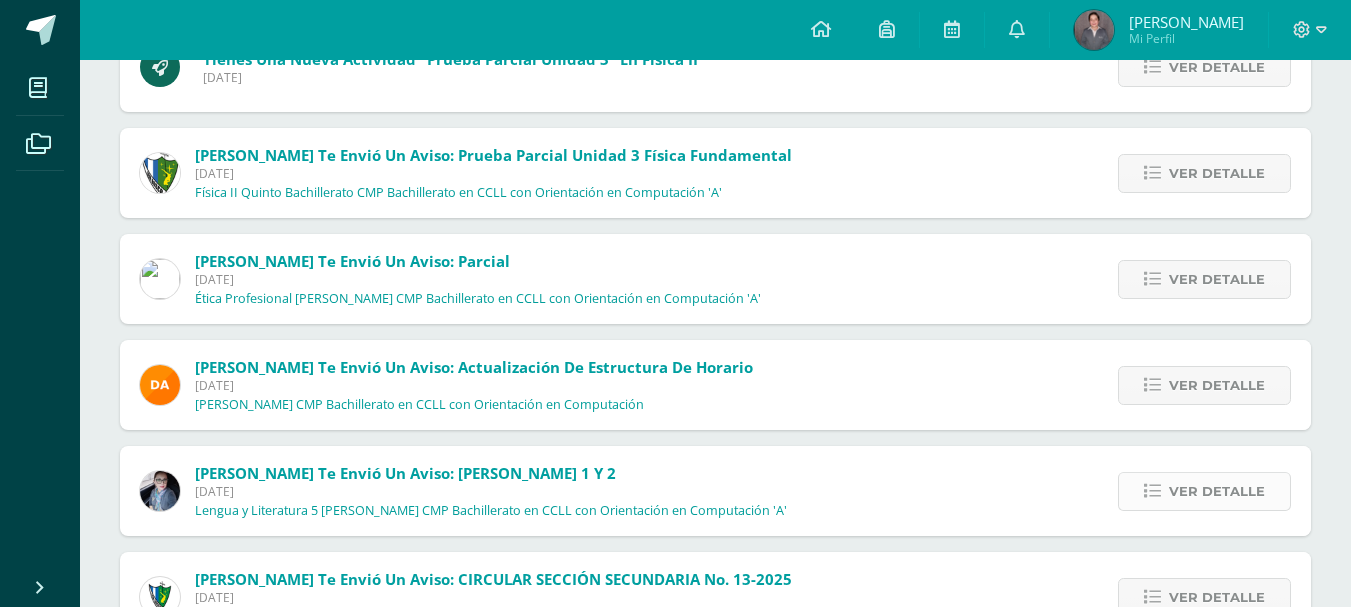 click on "Ver detalle" at bounding box center (1217, 491) 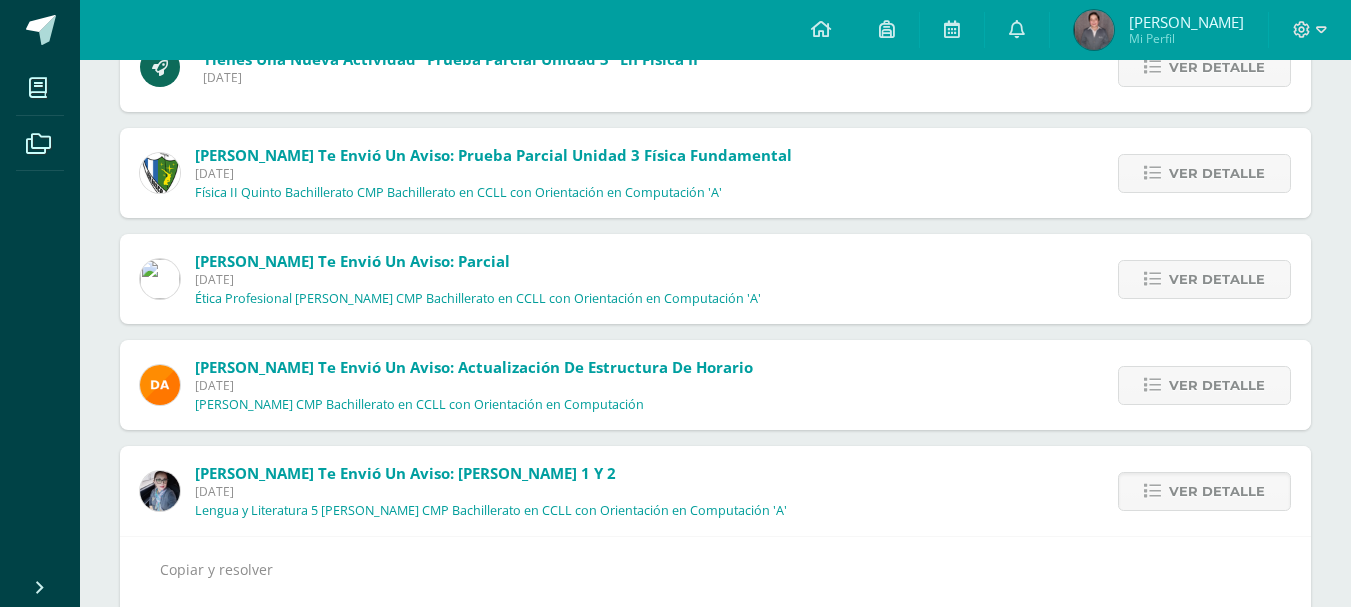 drag, startPoint x: 1350, startPoint y: 294, endPoint x: 1365, endPoint y: 323, distance: 32.649654 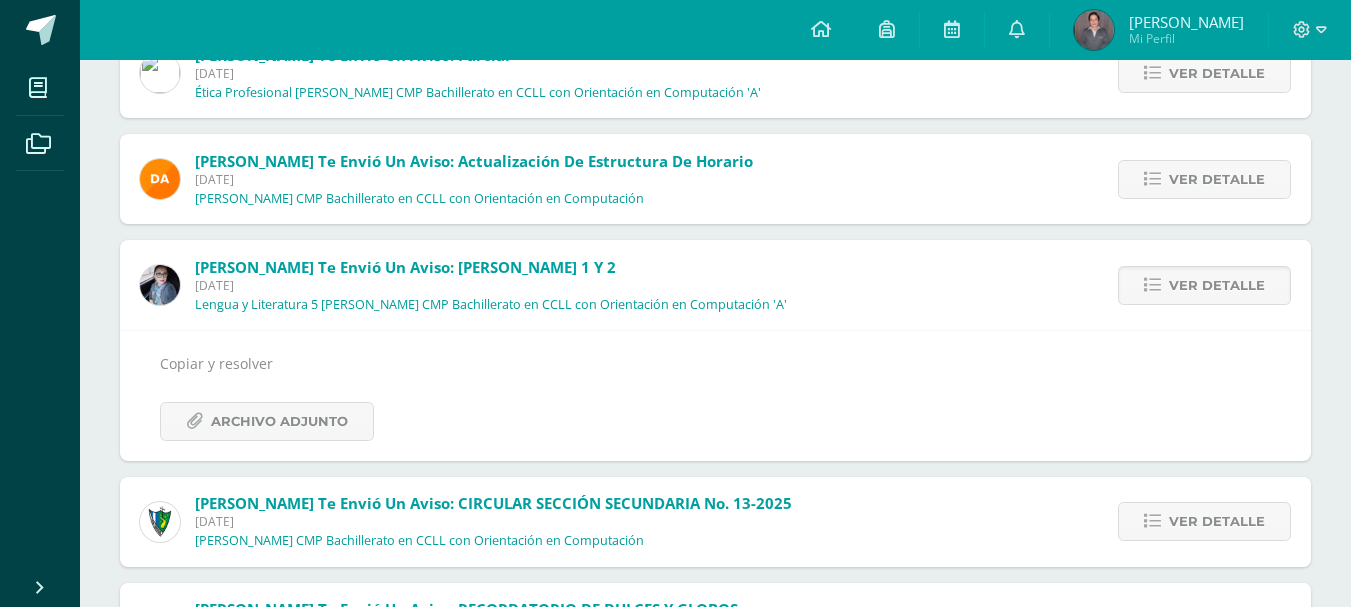 scroll, scrollTop: 827, scrollLeft: 0, axis: vertical 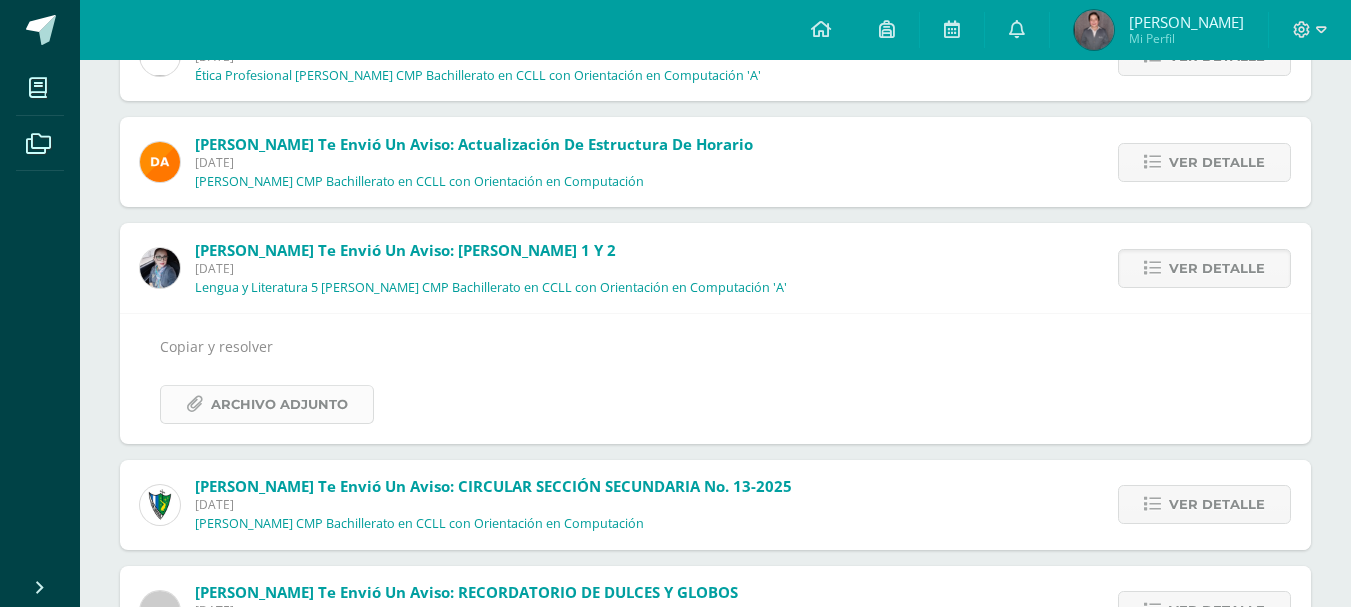 click on "Archivo Adjunto" at bounding box center [279, 404] 